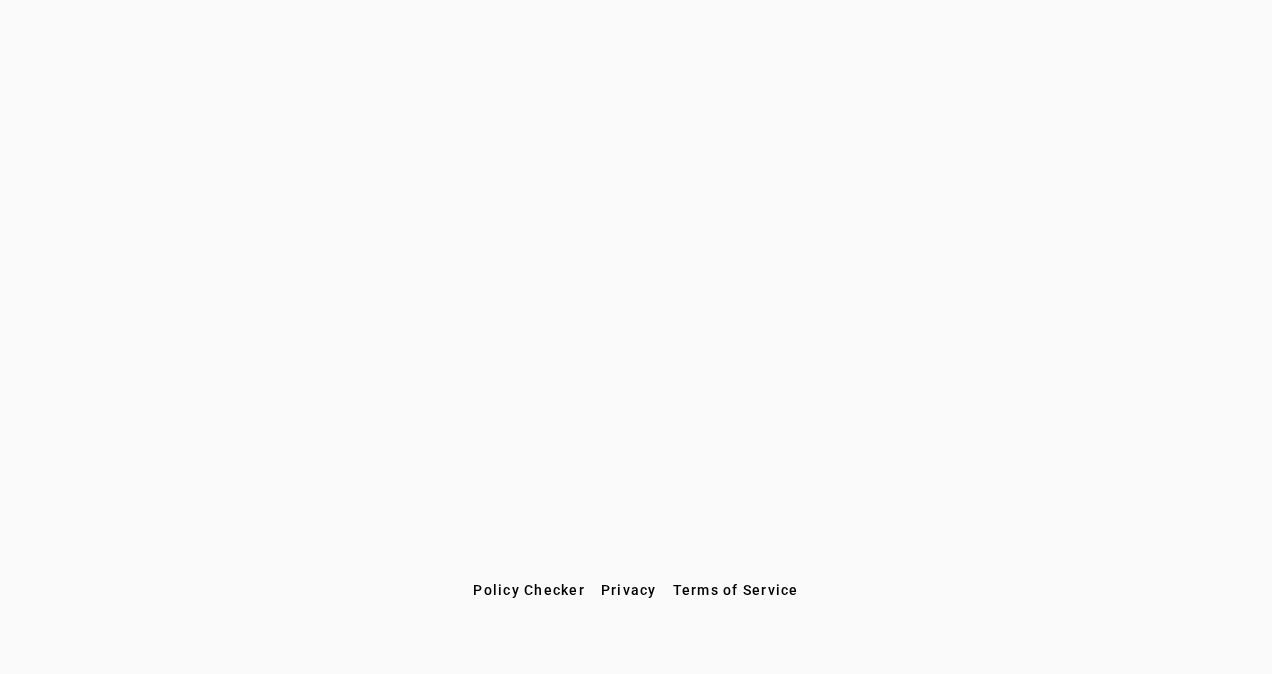scroll, scrollTop: 0, scrollLeft: 0, axis: both 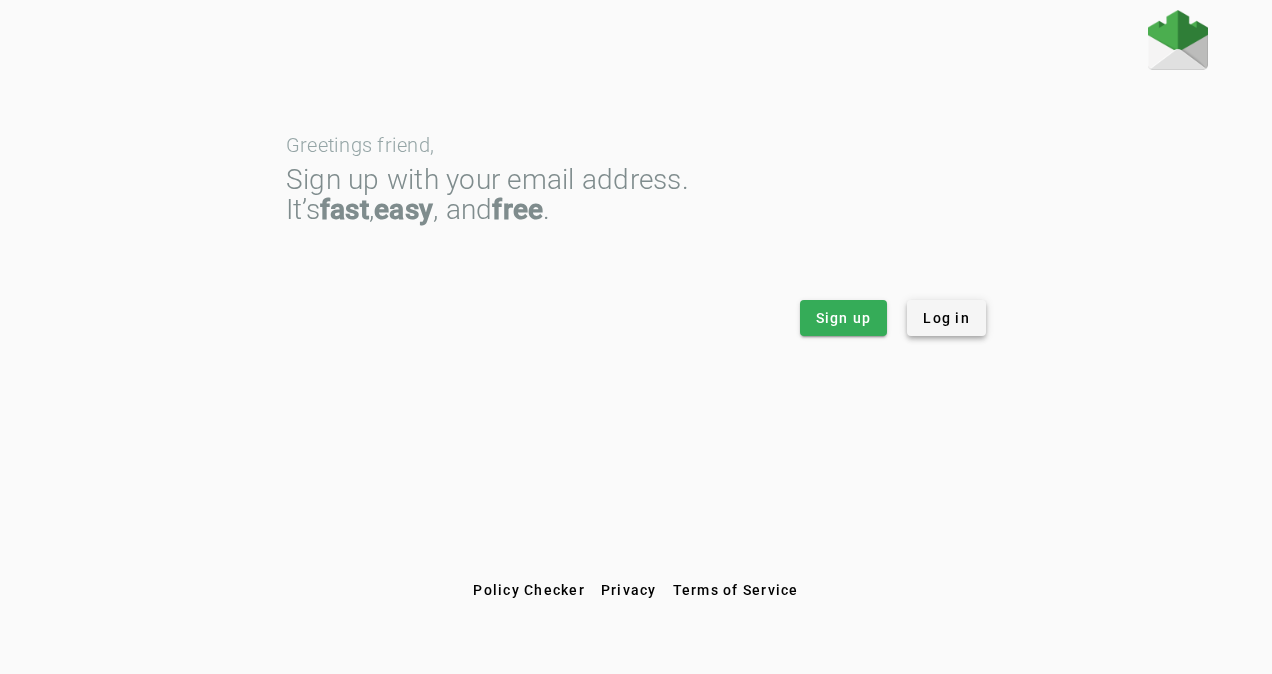click on "Log in" 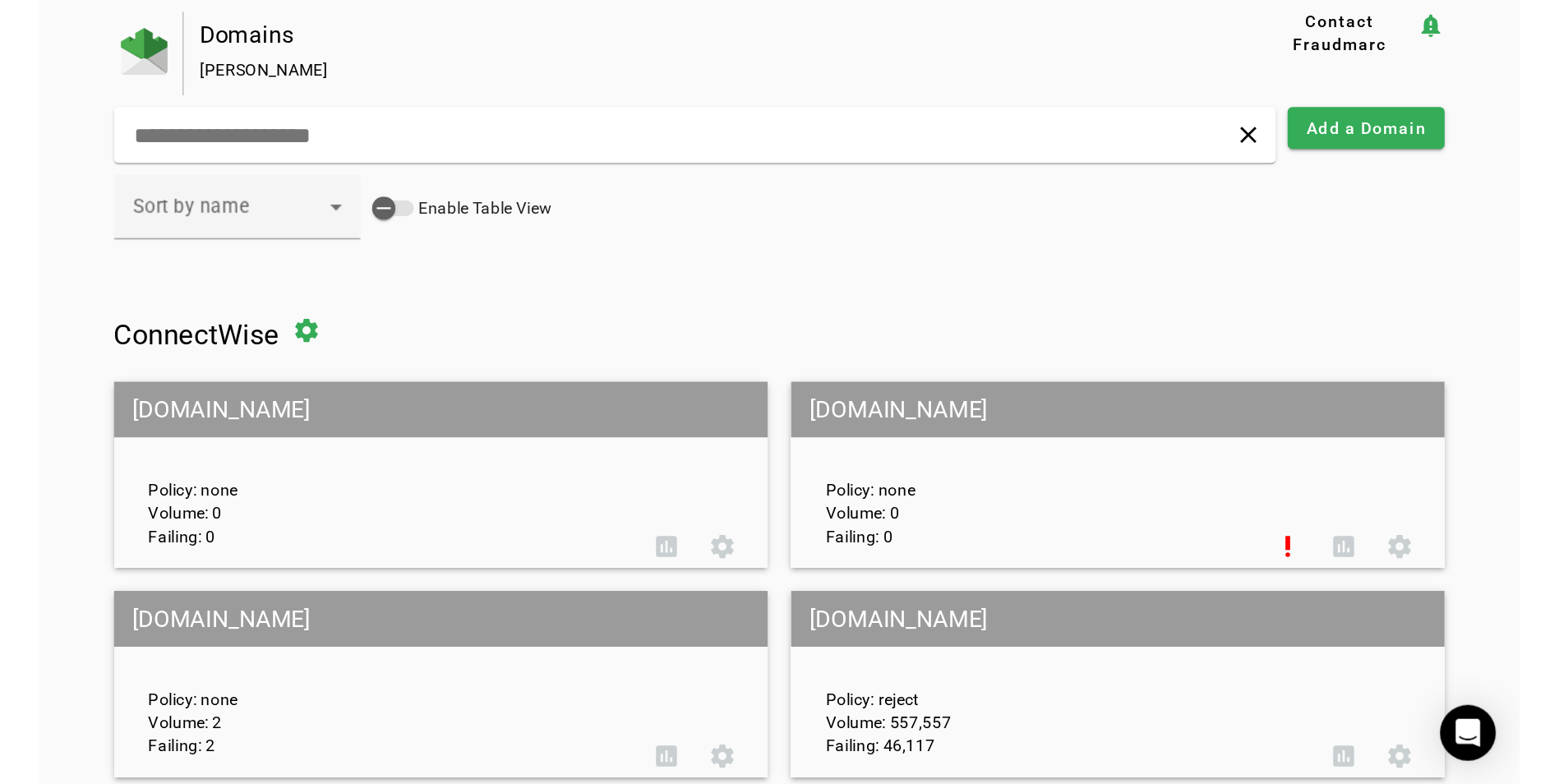 scroll, scrollTop: 0, scrollLeft: 0, axis: both 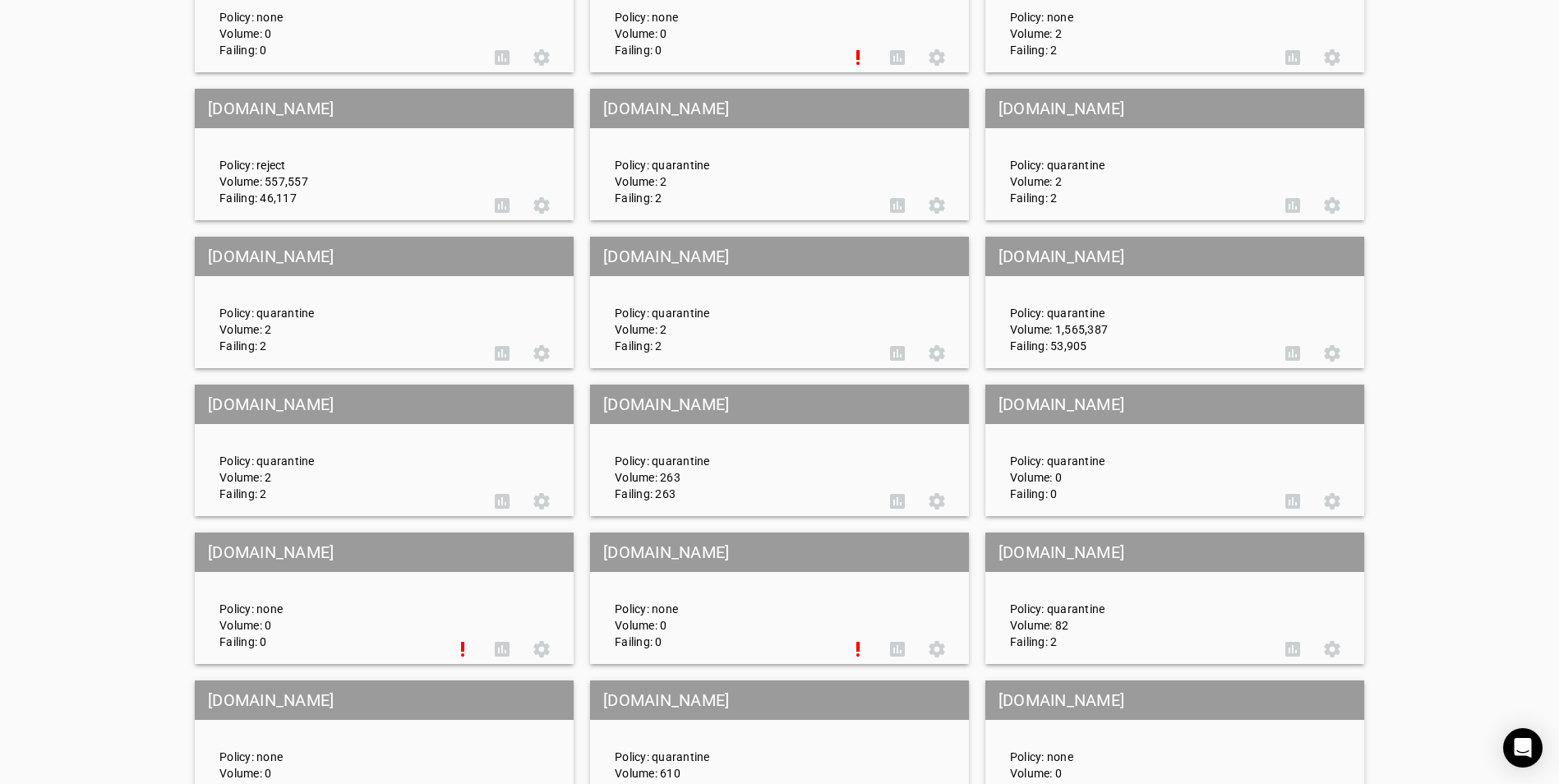 click on "[DOMAIN_NAME]" 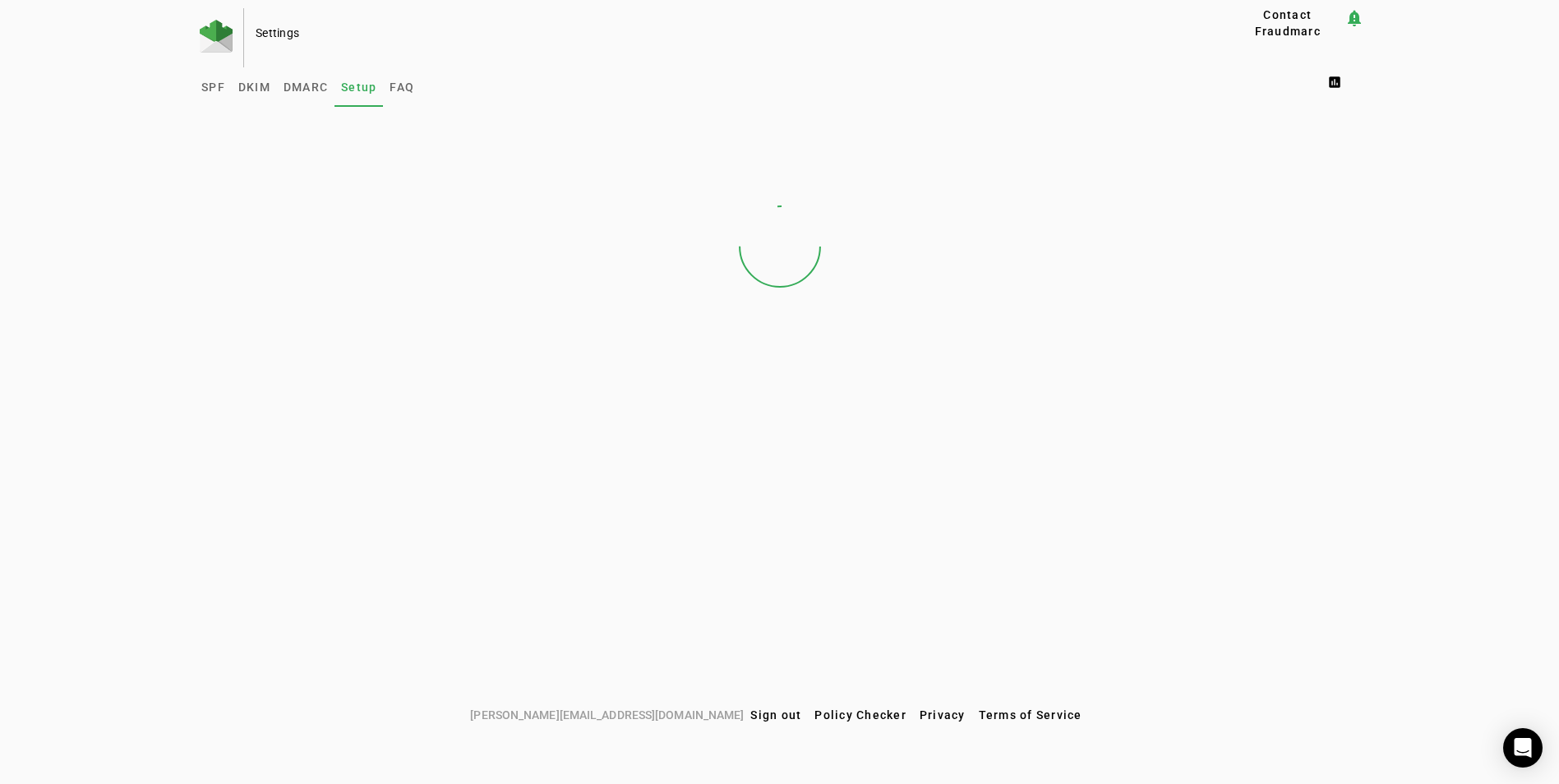 scroll, scrollTop: 0, scrollLeft: 0, axis: both 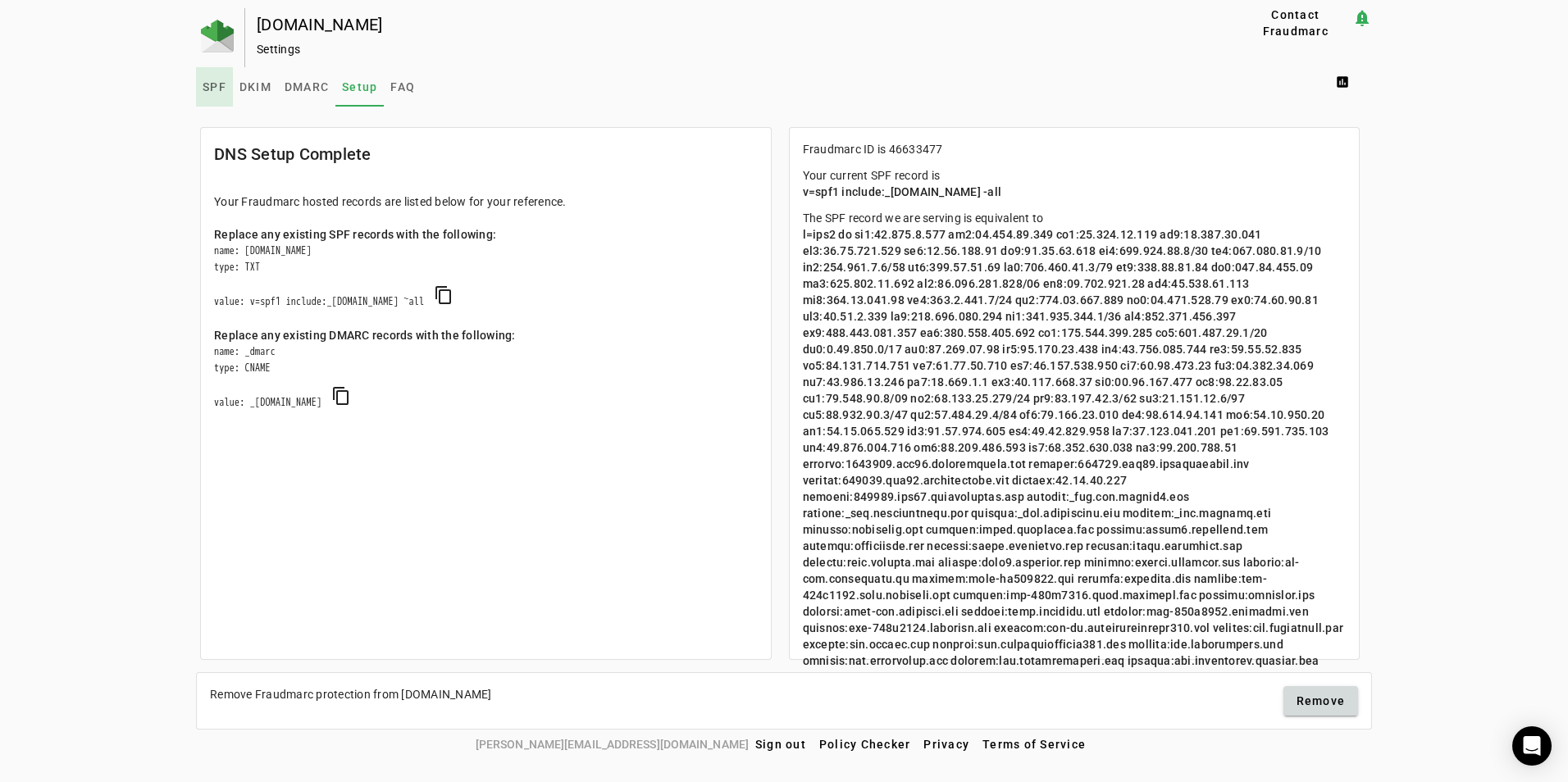 click on "SPF" at bounding box center (214, 87) 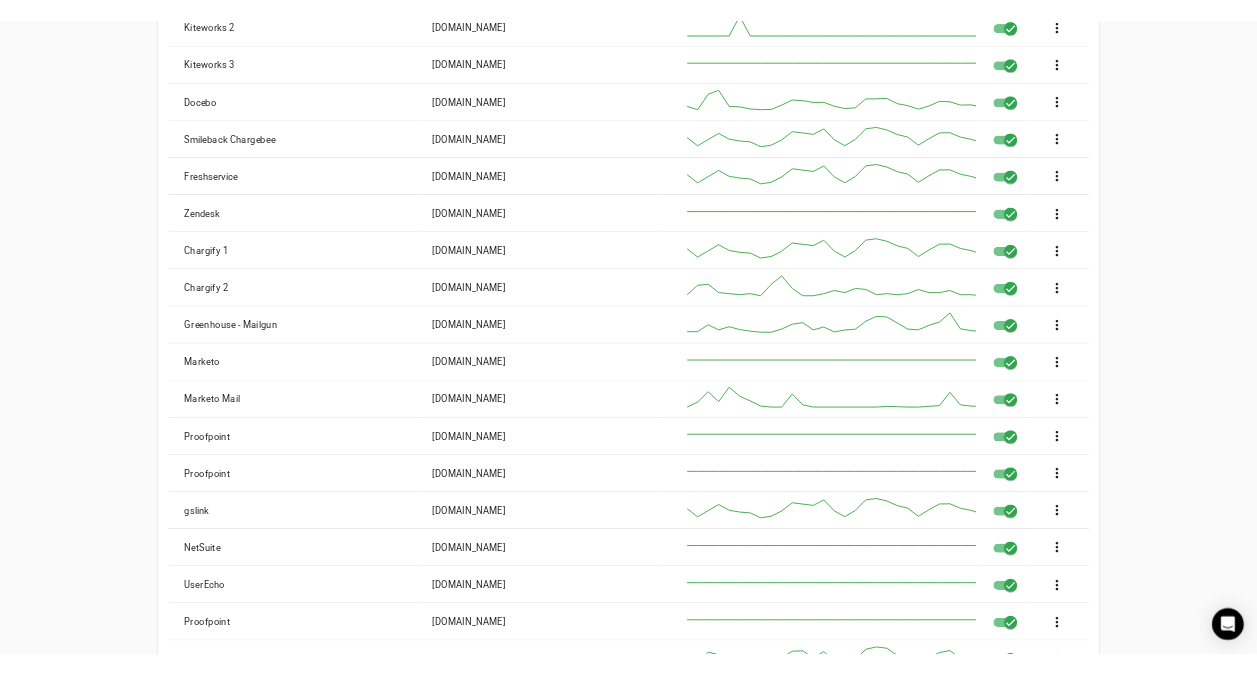 scroll, scrollTop: 967, scrollLeft: 0, axis: vertical 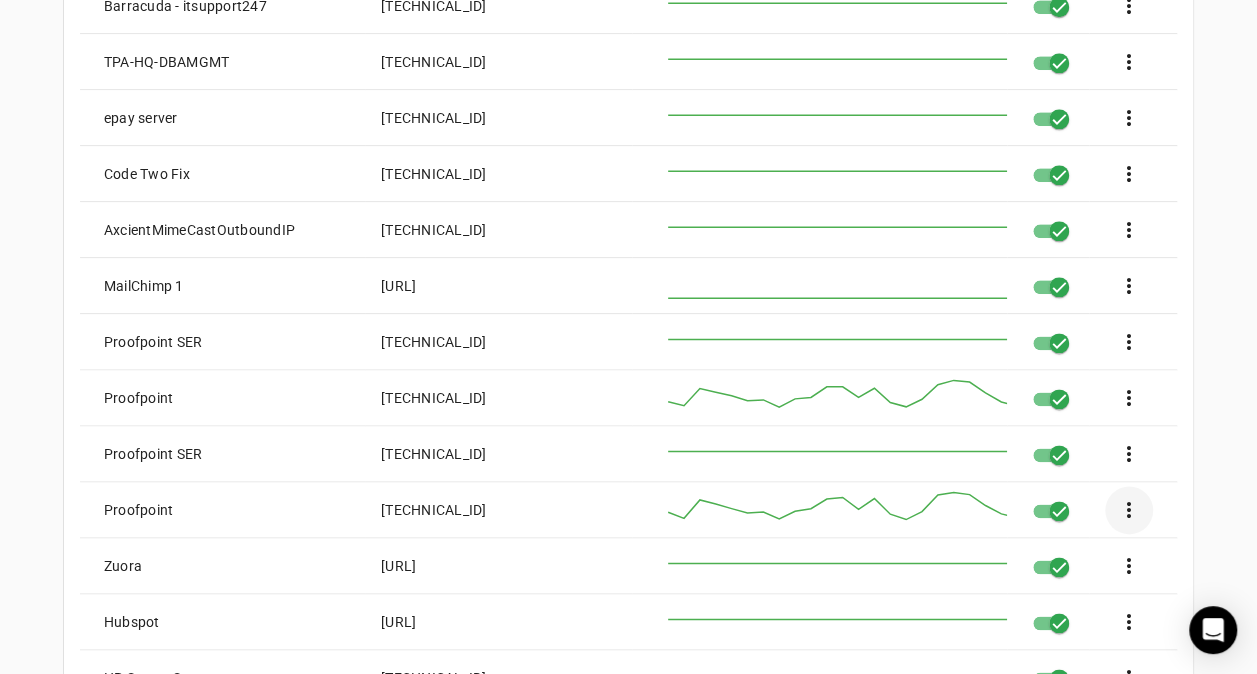 click 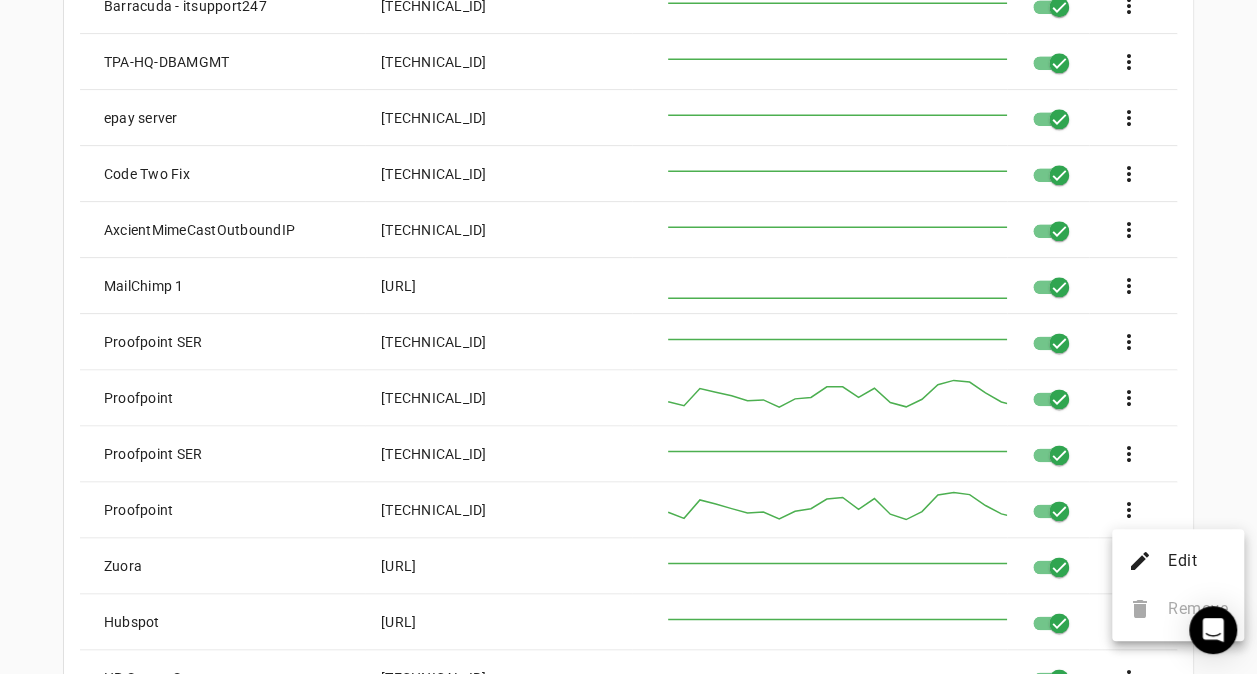 click at bounding box center [628, 337] 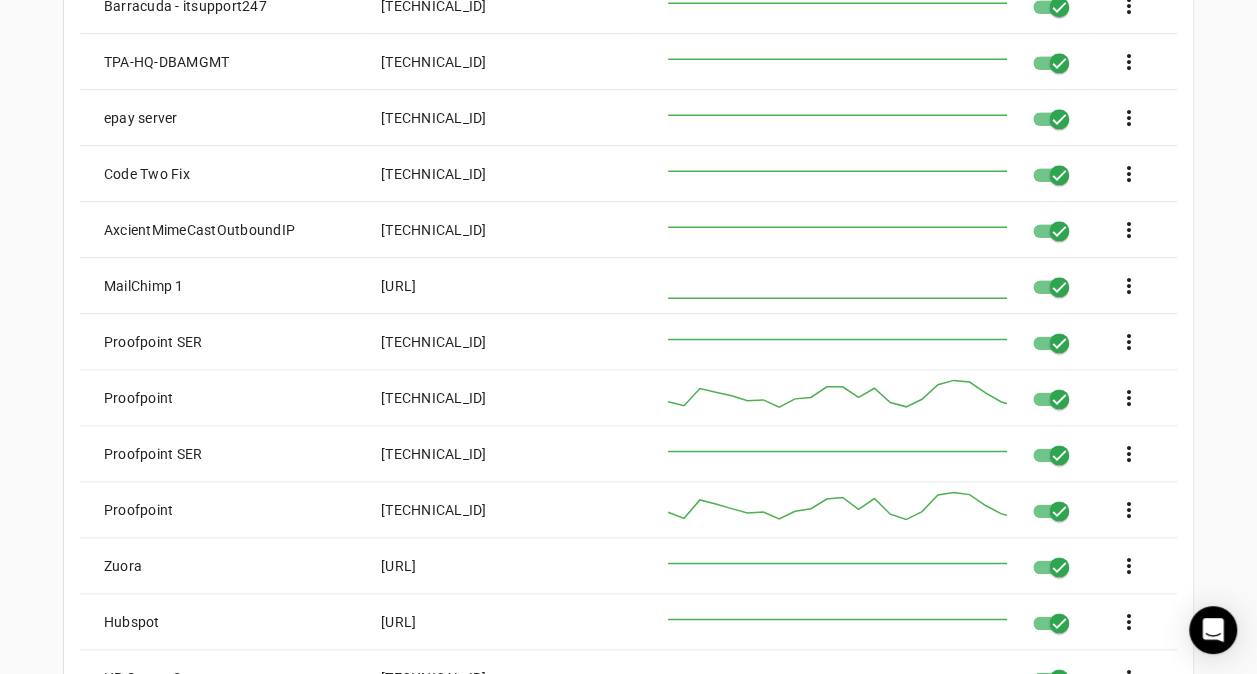 click on "[TECHNICAL_ID]" 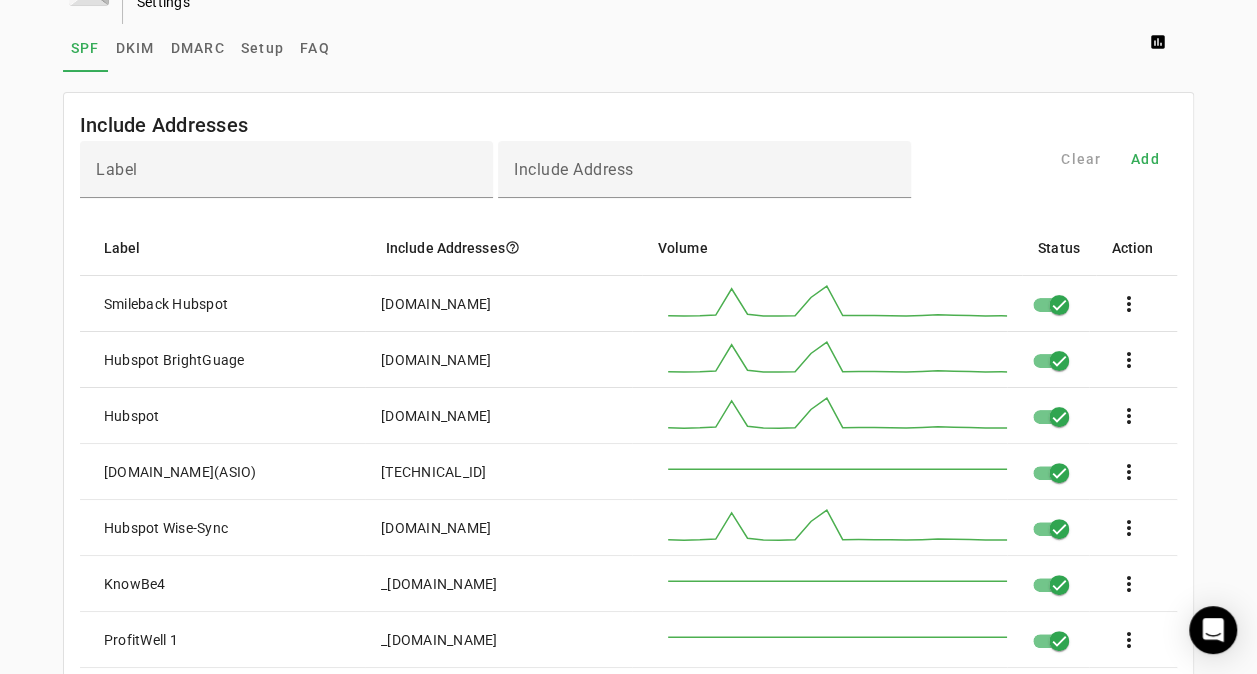 scroll, scrollTop: 0, scrollLeft: 0, axis: both 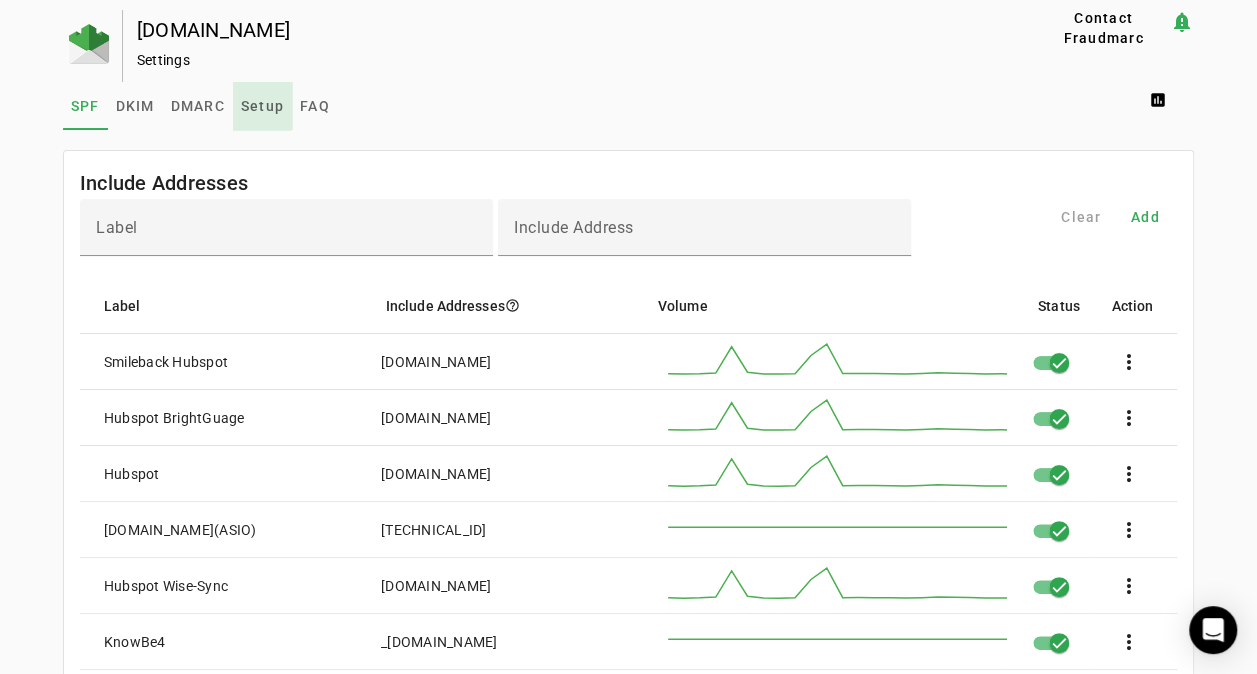 click on "Setup" at bounding box center (262, 106) 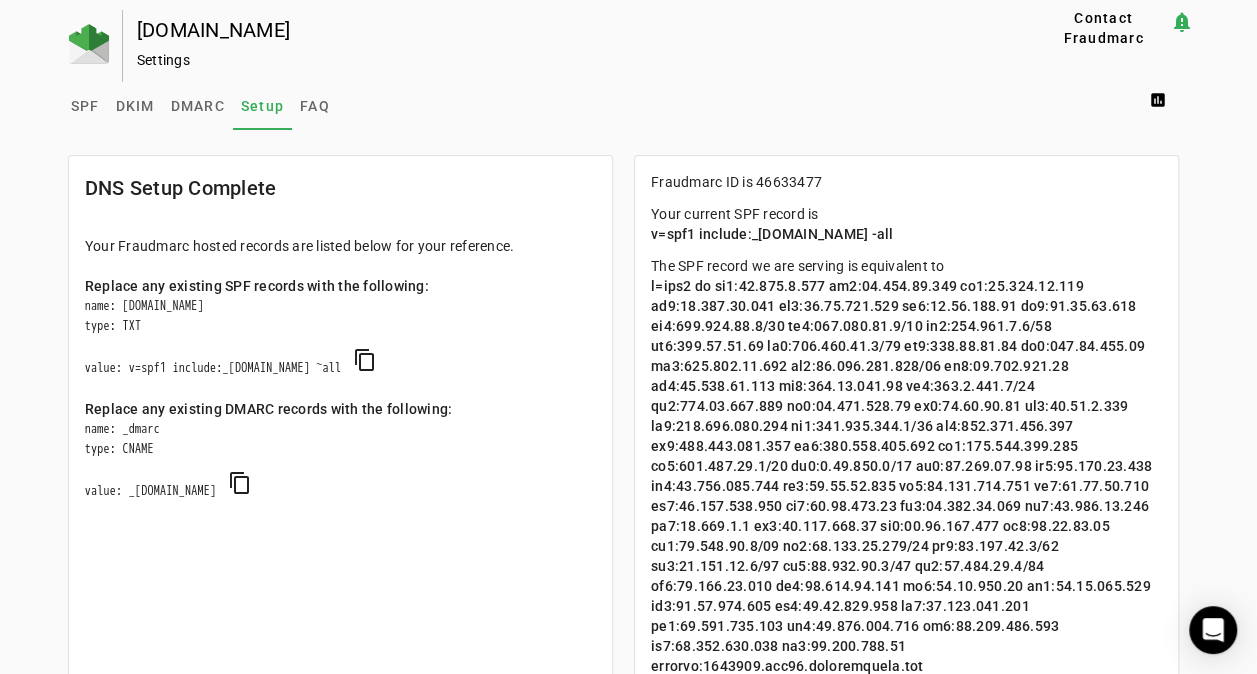 scroll, scrollTop: 100, scrollLeft: 0, axis: vertical 